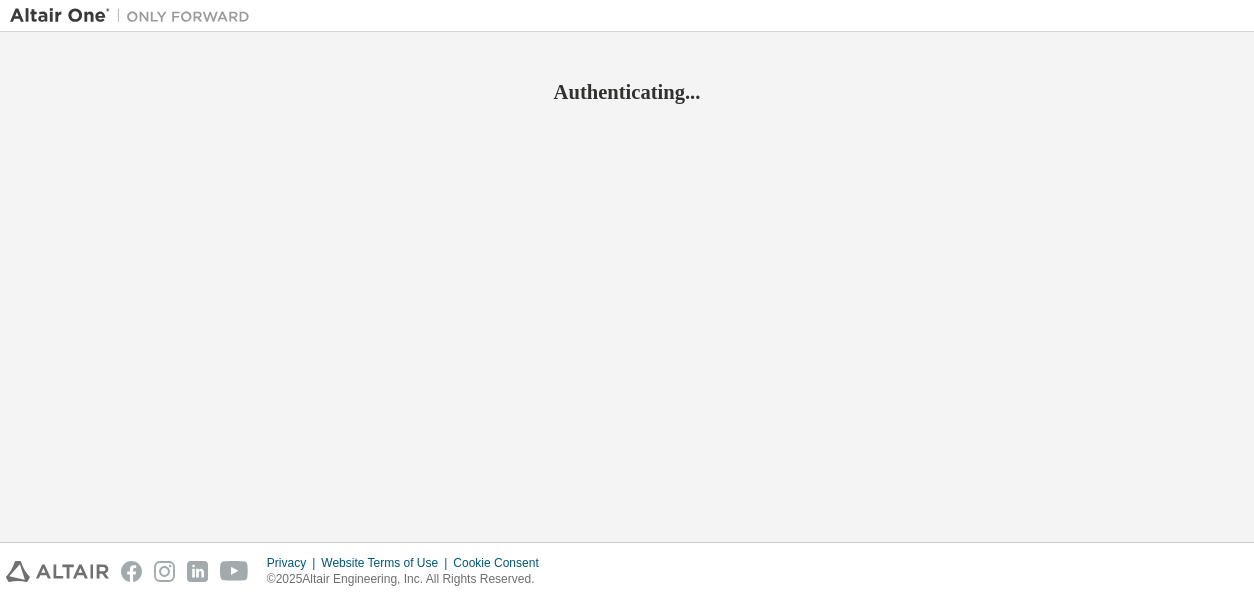 scroll, scrollTop: 0, scrollLeft: 0, axis: both 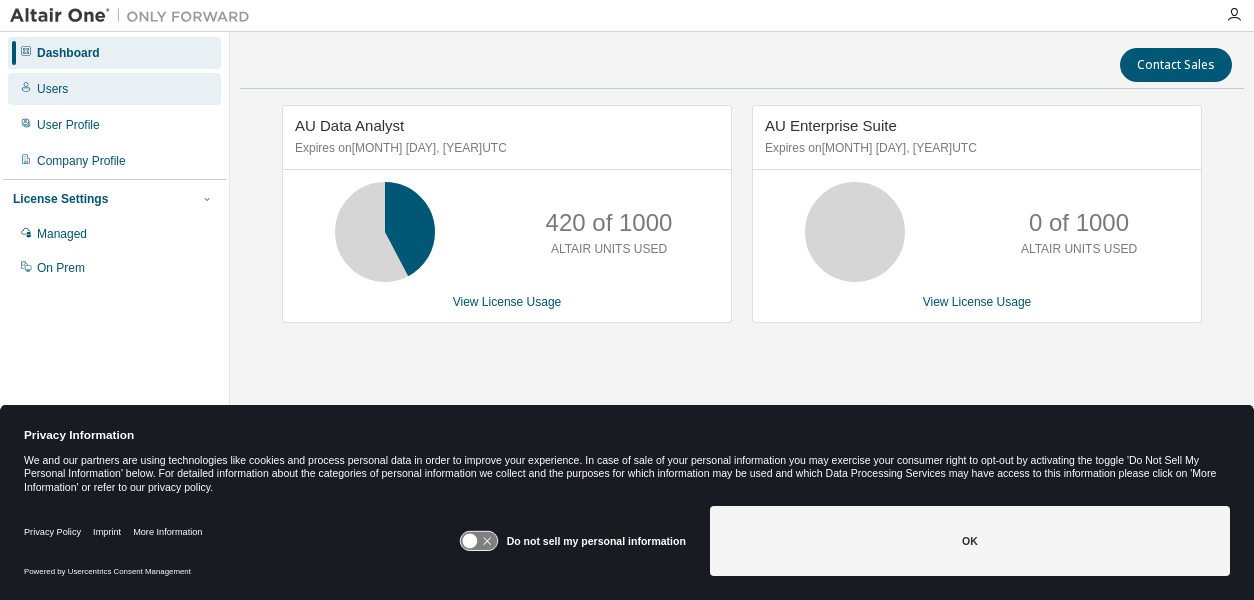 click on "Users" at bounding box center [52, 89] 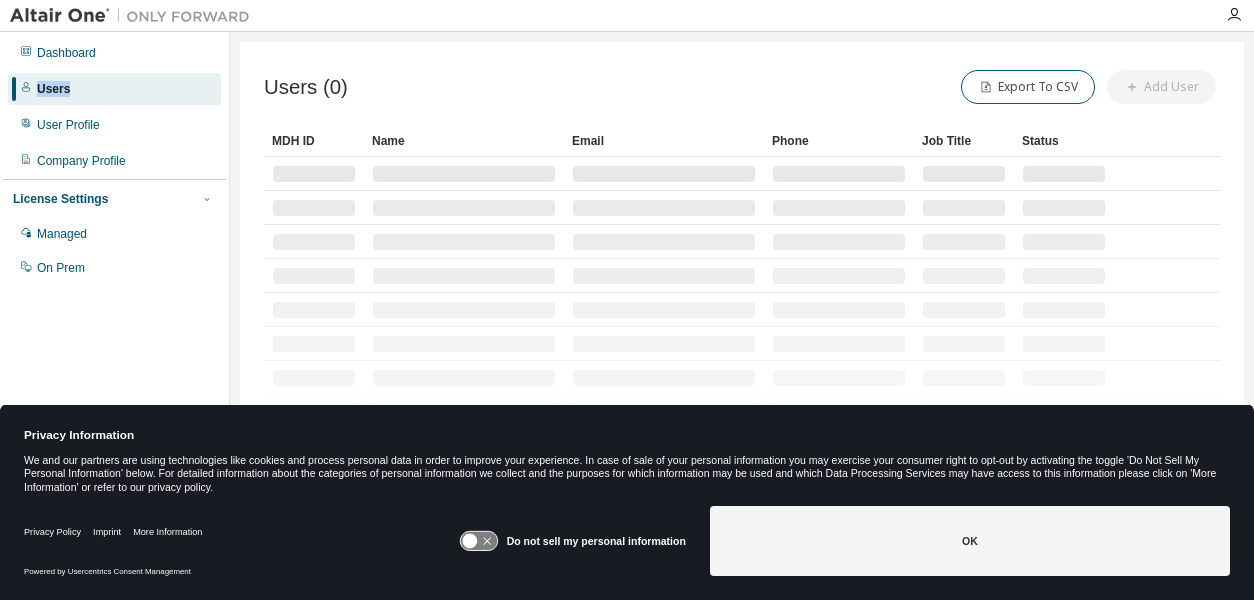 click on "Users" at bounding box center [53, 89] 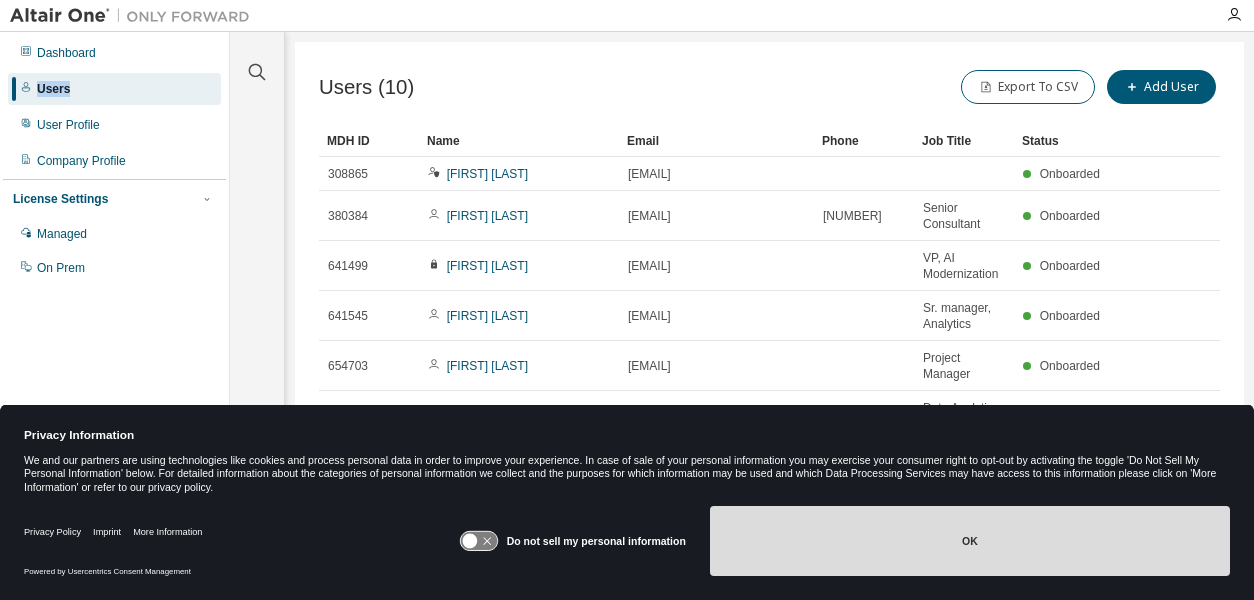click on "OK" at bounding box center [970, 541] 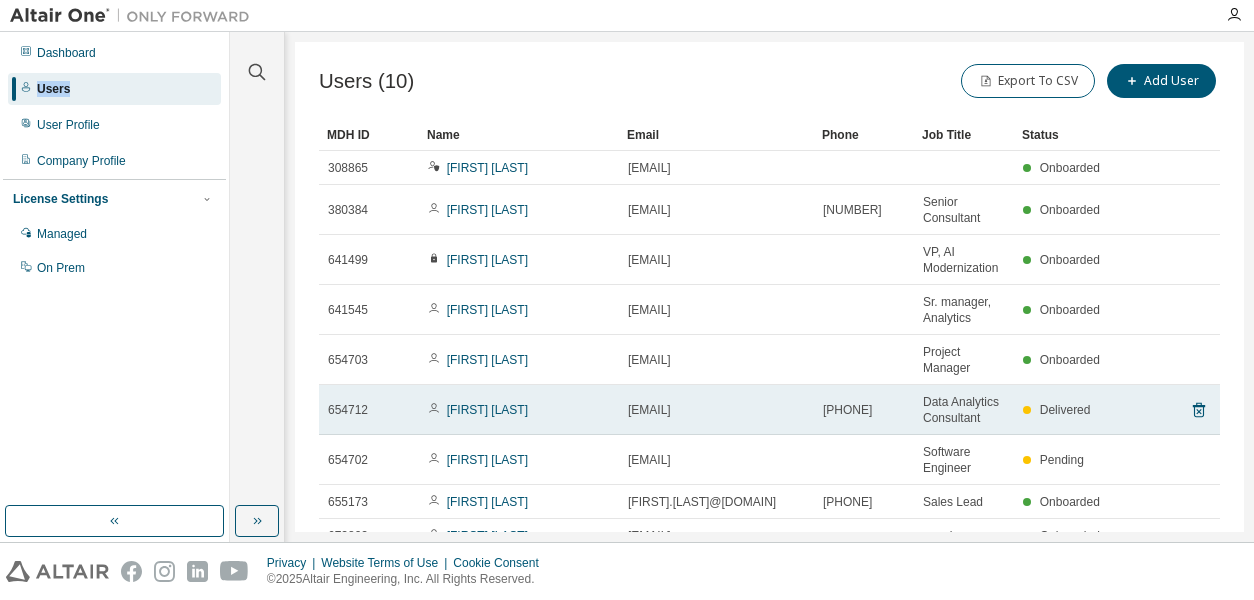 scroll, scrollTop: 0, scrollLeft: 0, axis: both 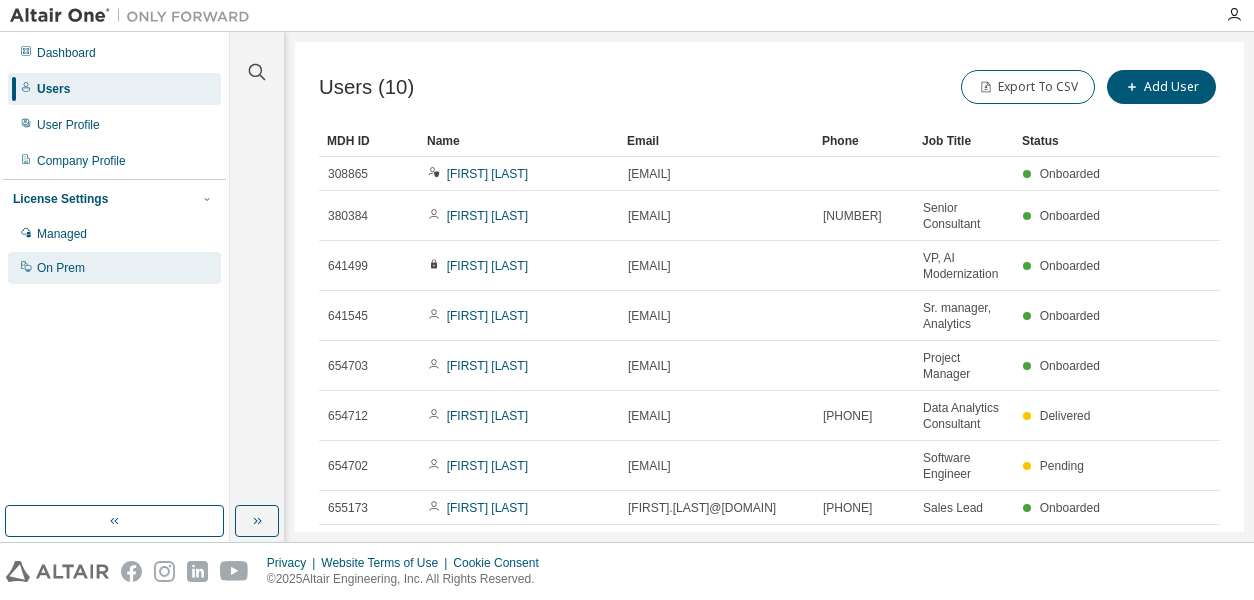 click on "On Prem" at bounding box center [61, 268] 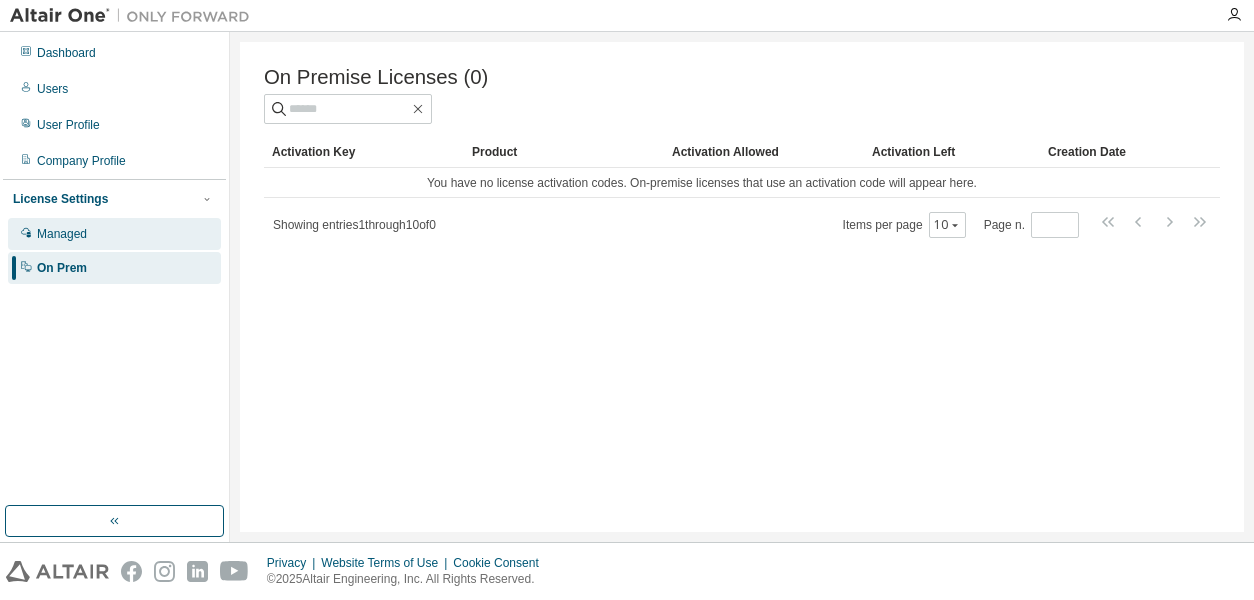 click on "Managed" at bounding box center [114, 234] 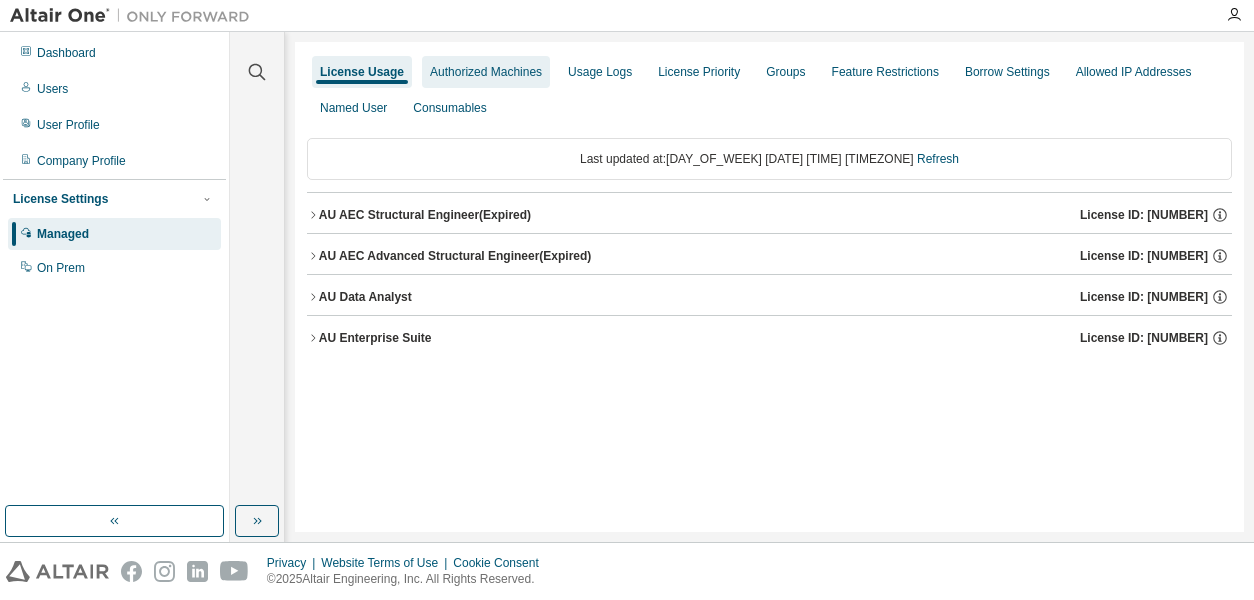 click on "Authorized Machines" at bounding box center (486, 72) 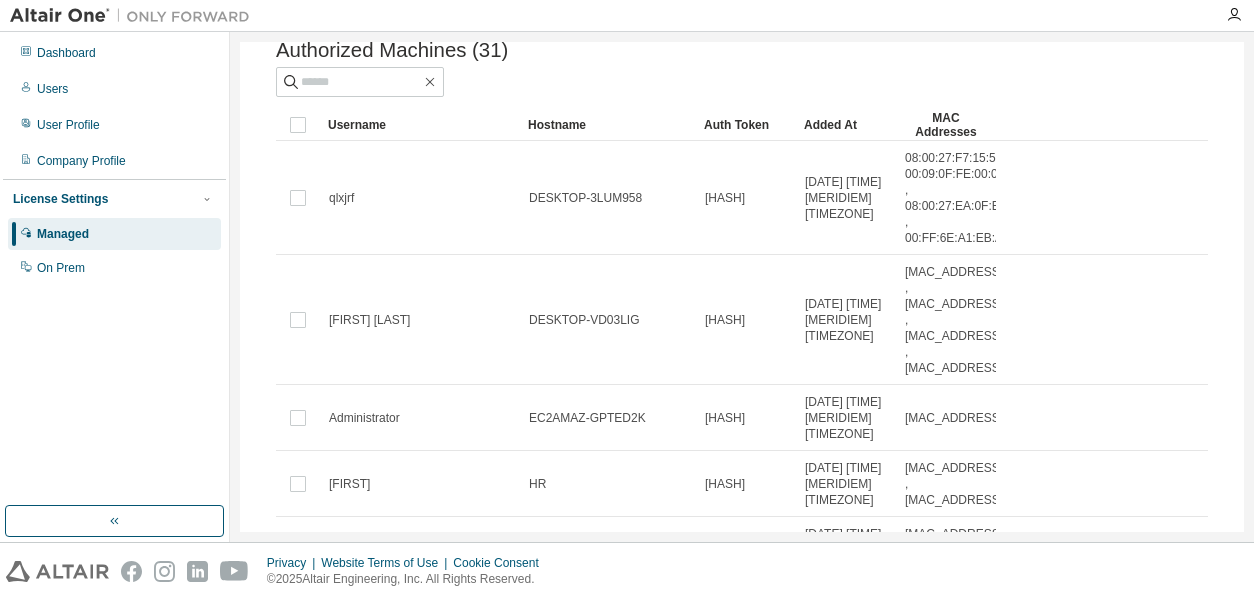 scroll, scrollTop: 0, scrollLeft: 0, axis: both 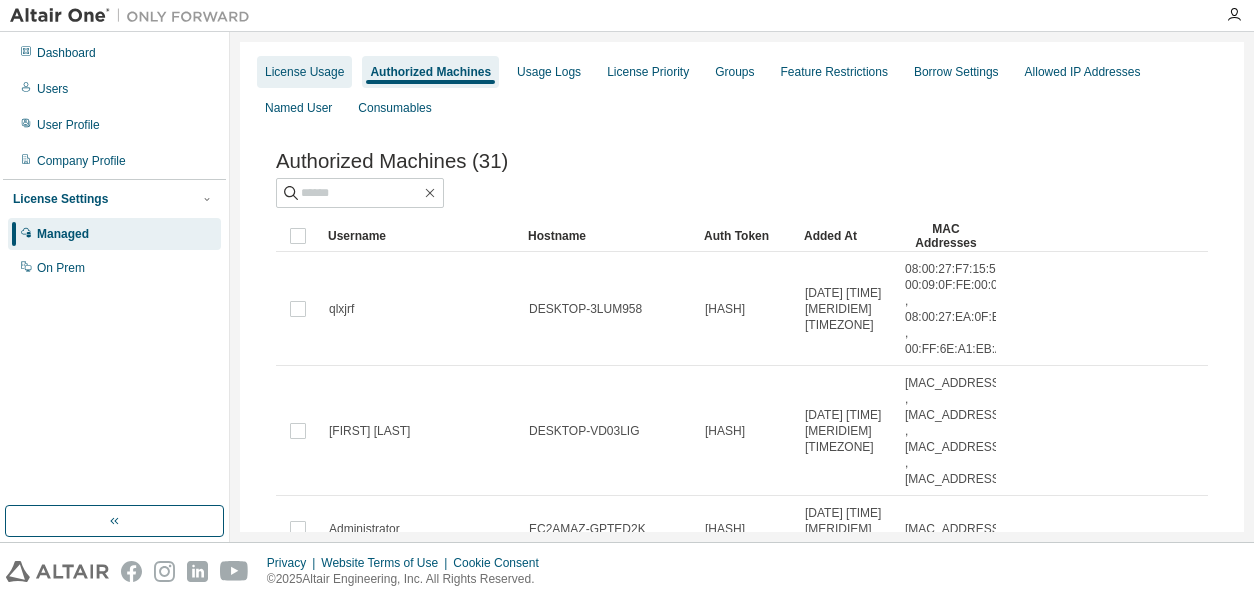 click on "License Usage" at bounding box center (304, 72) 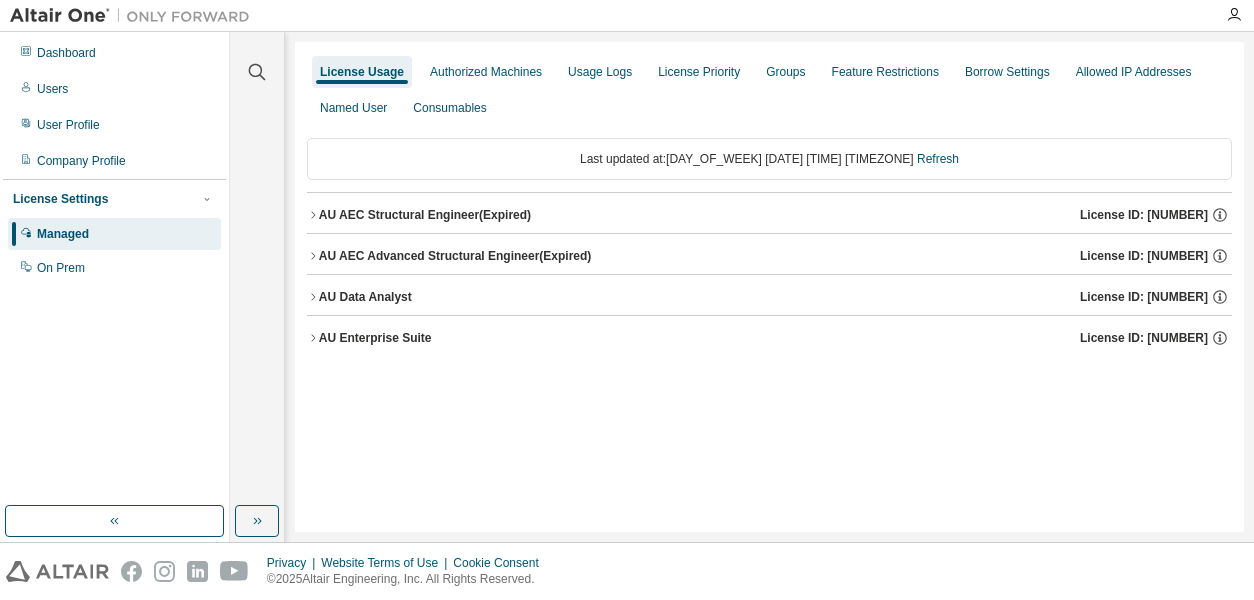 click 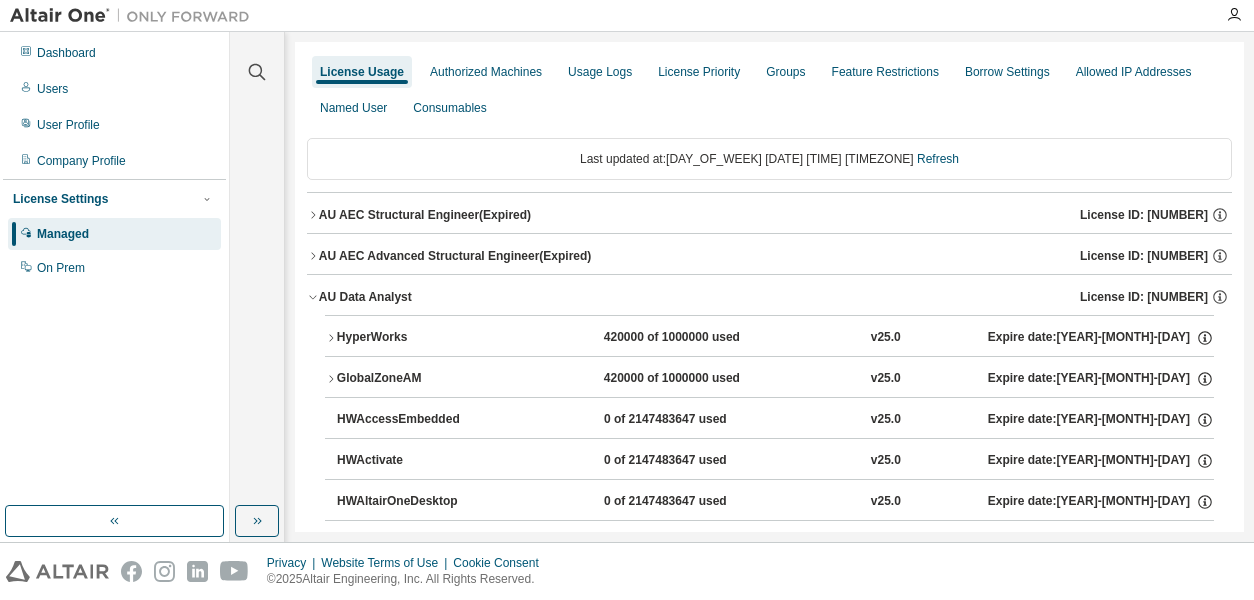 click 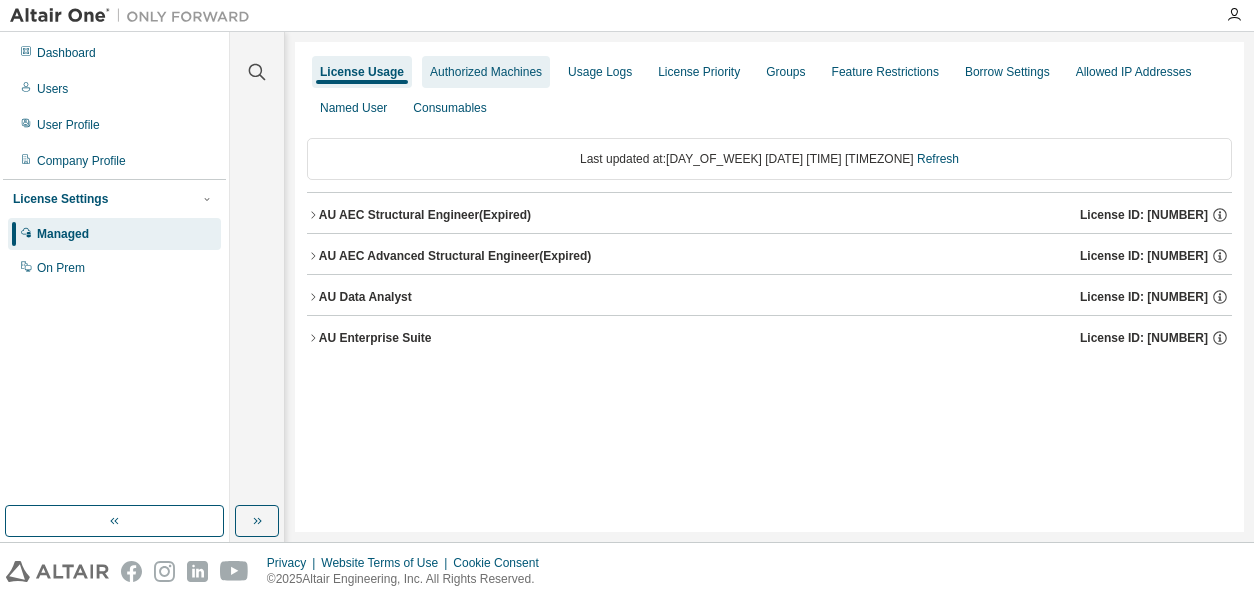 click on "Authorized Machines" at bounding box center [486, 72] 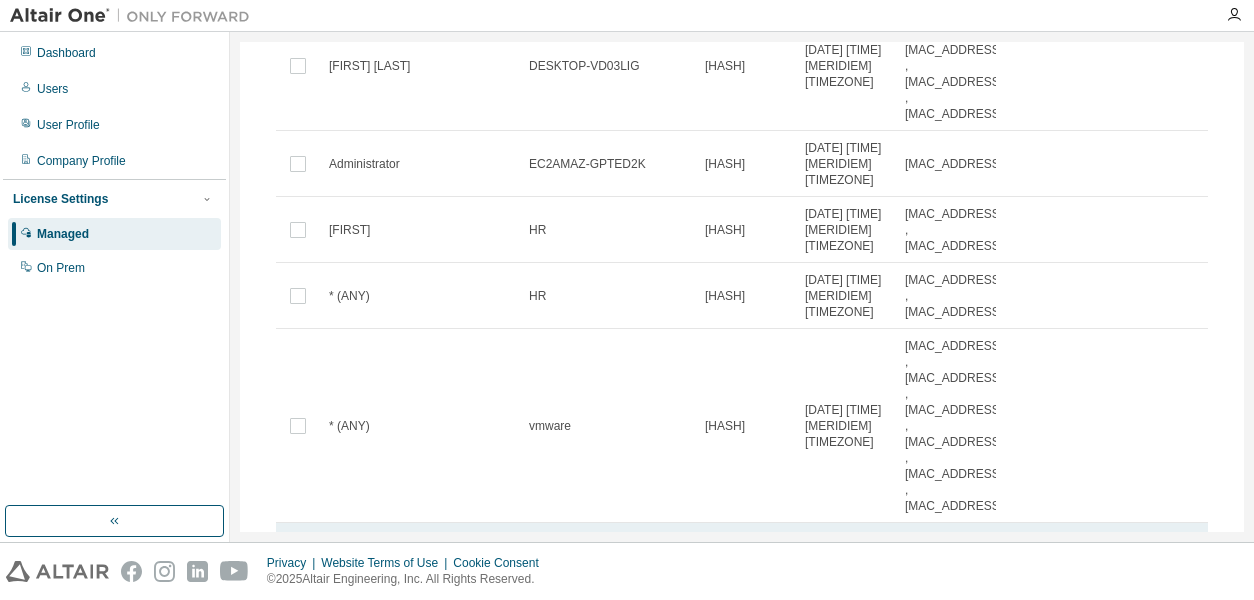click on "ANYHOST" at bounding box center [934, 556] 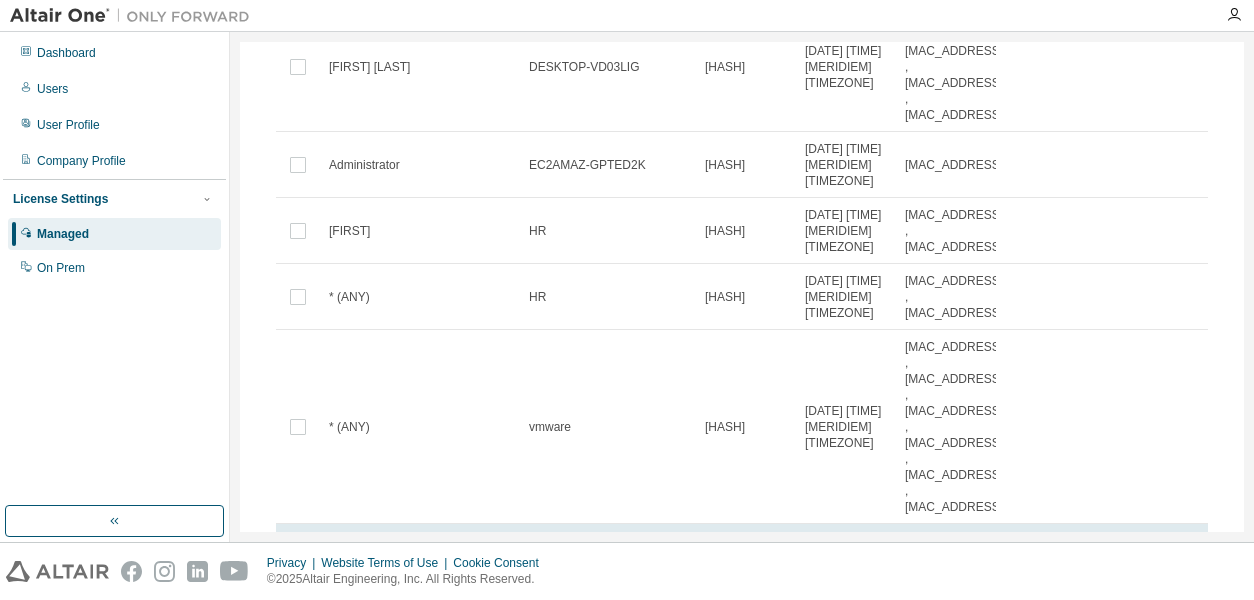 click on "ANYHOST" at bounding box center (934, 557) 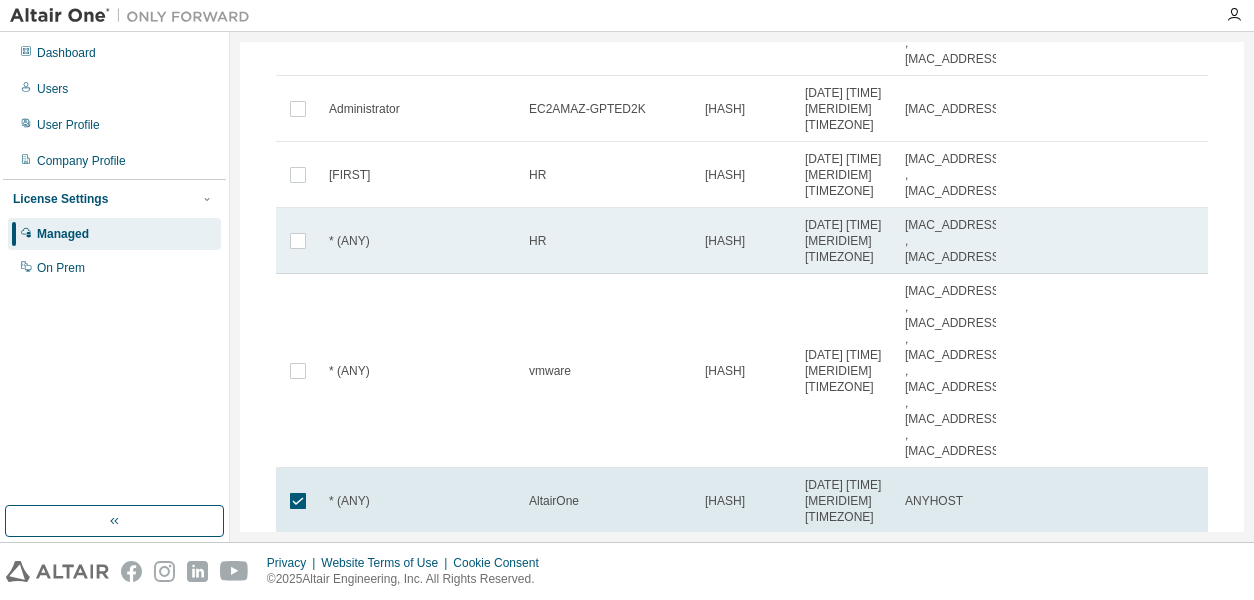 scroll, scrollTop: 623, scrollLeft: 0, axis: vertical 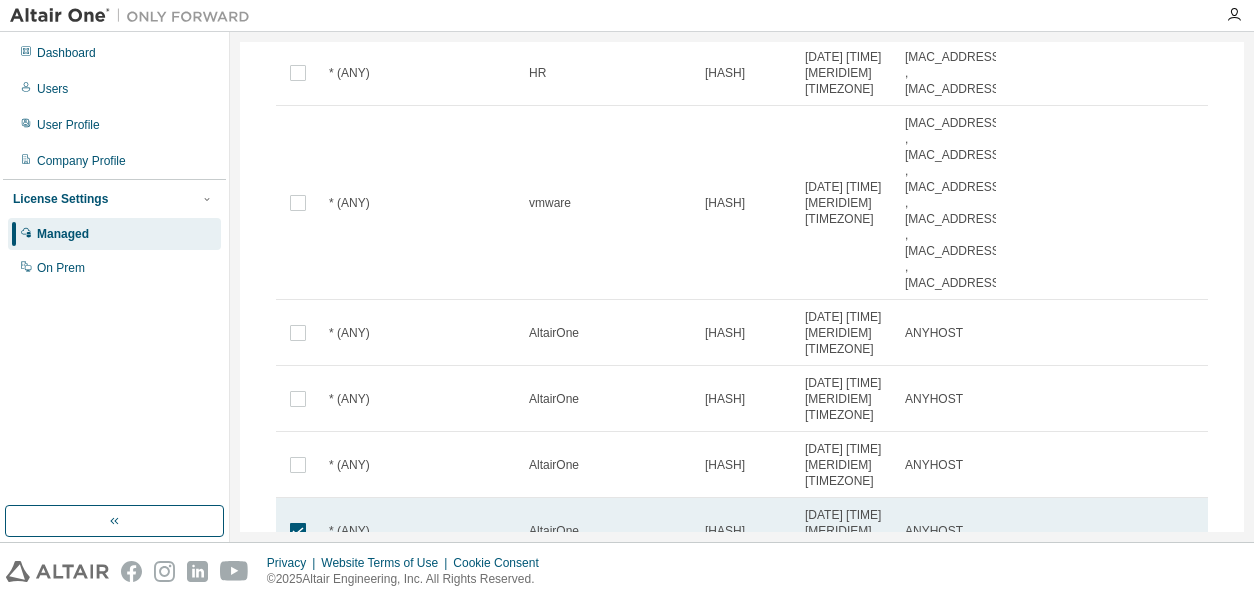 click on "c450...8729" at bounding box center [746, 531] 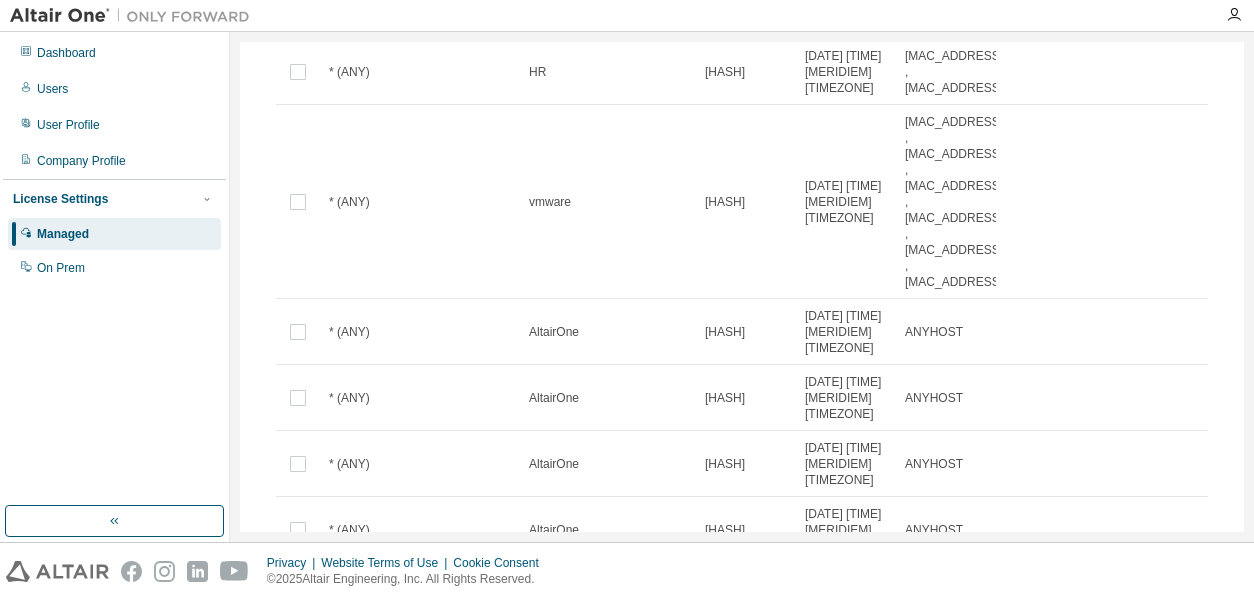 click on "c450...8729" at bounding box center [746, 530] 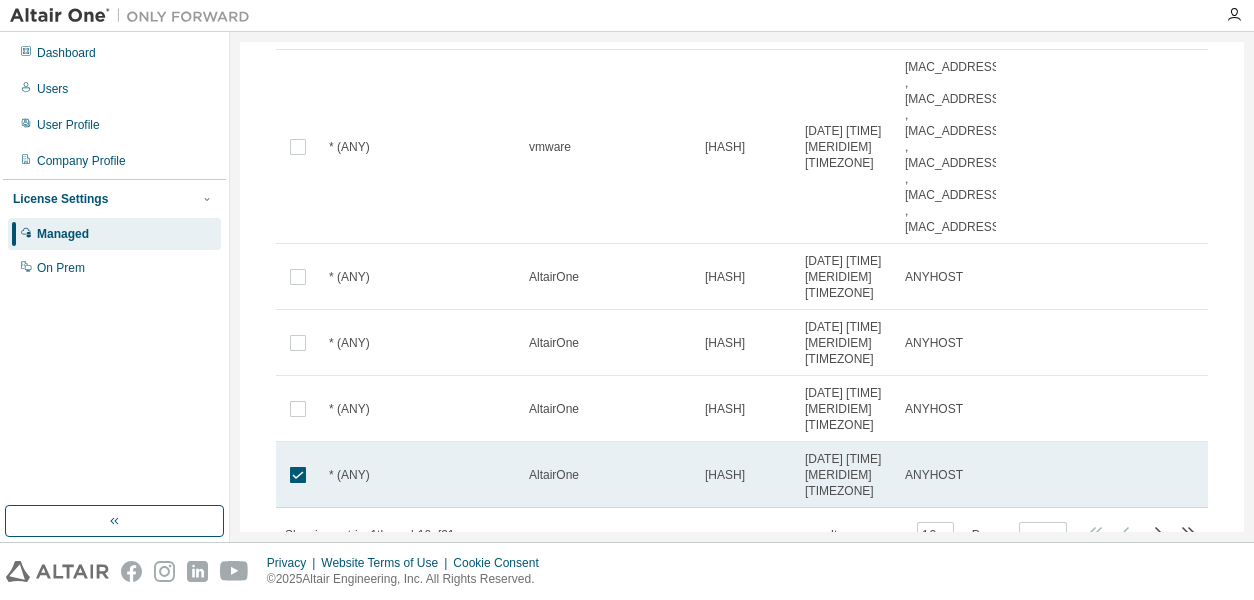 click on "AltairOne" at bounding box center [608, 475] 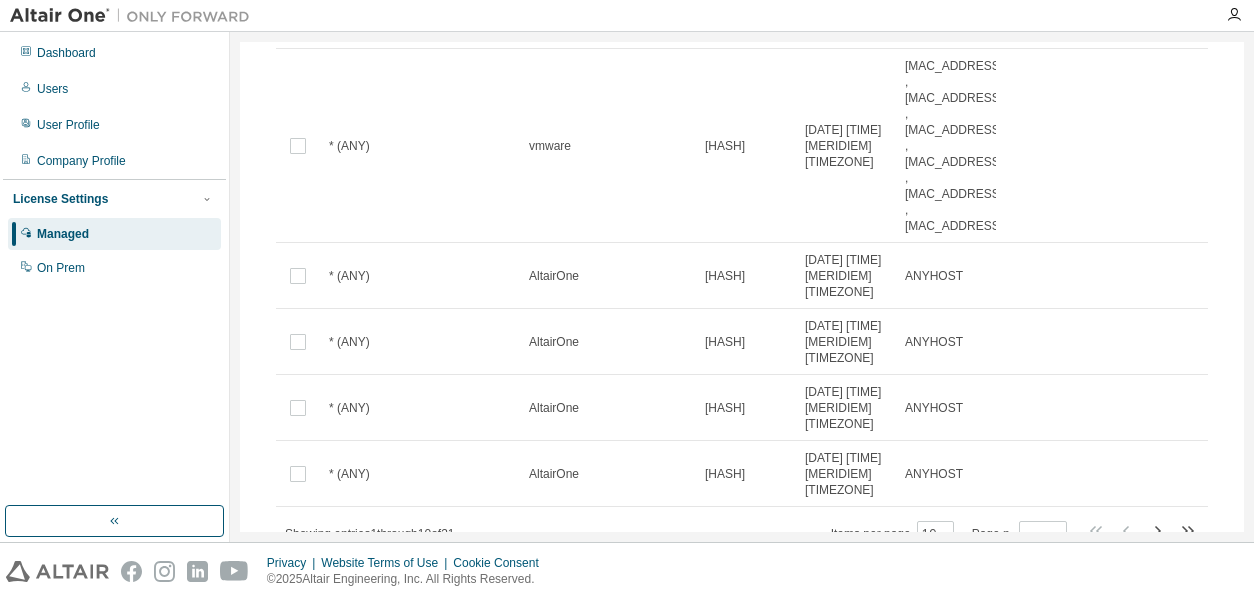 click on "AltairOne" at bounding box center (608, 474) 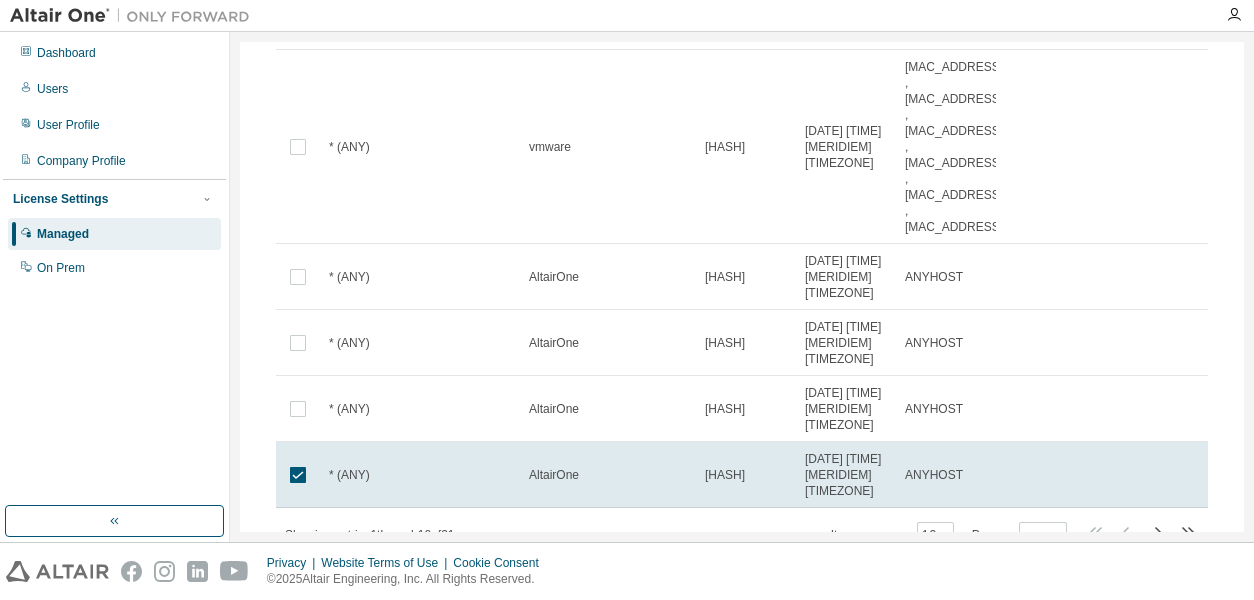 click on "AltairOne" at bounding box center (608, 475) 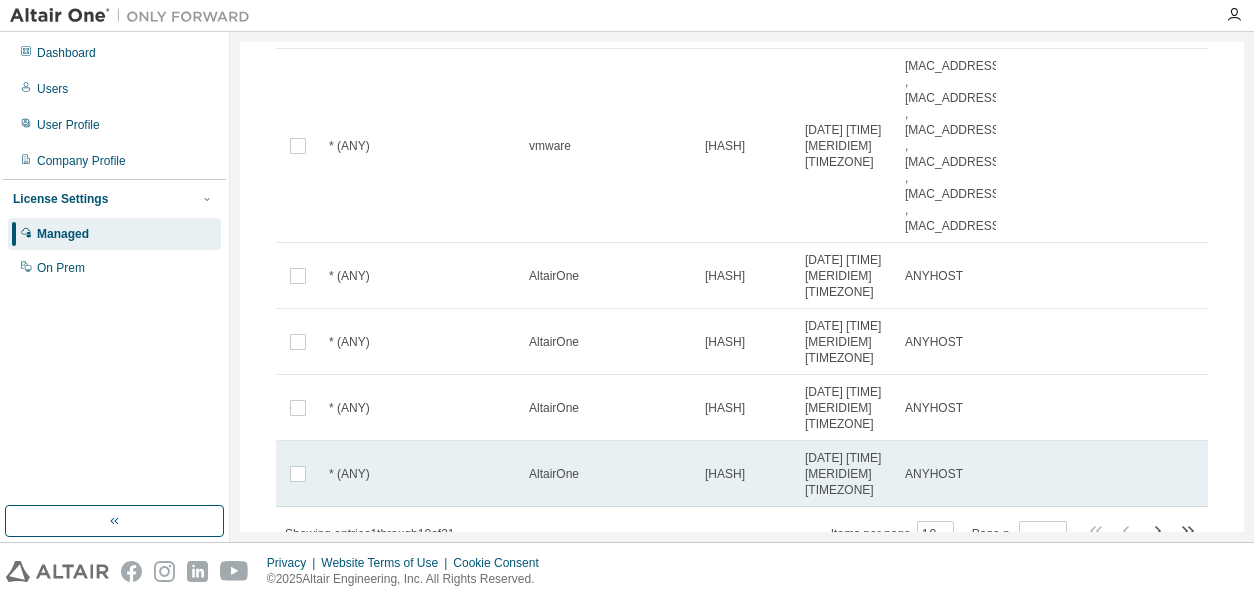 click on "c450...8729" at bounding box center [725, 474] 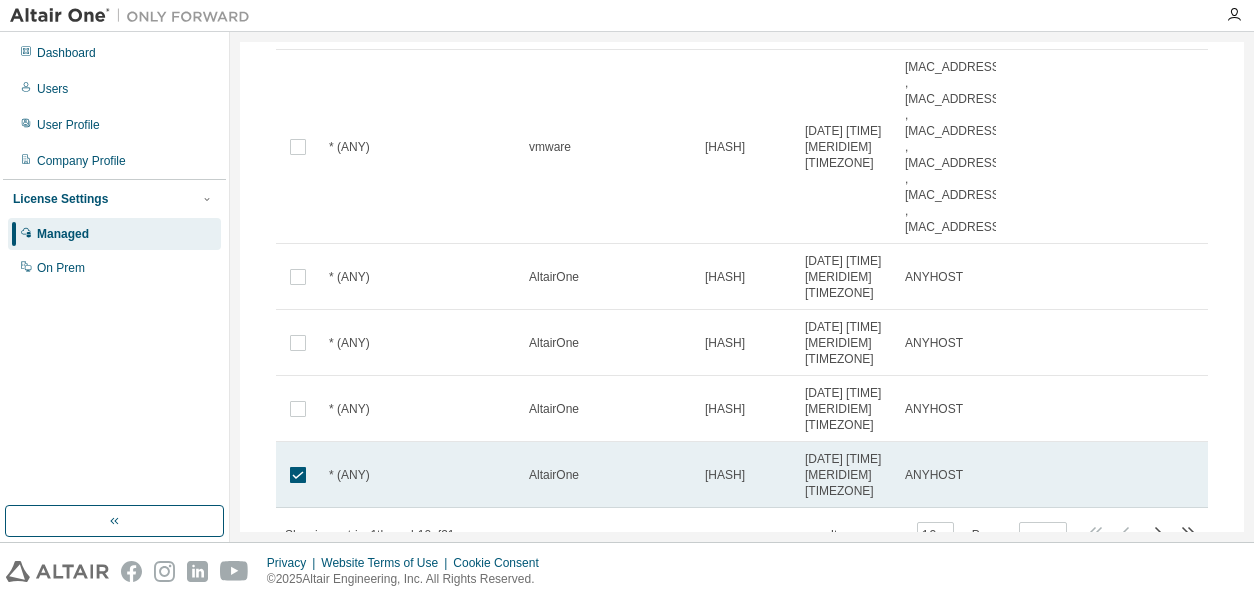 click on "c450...8729" at bounding box center (725, 475) 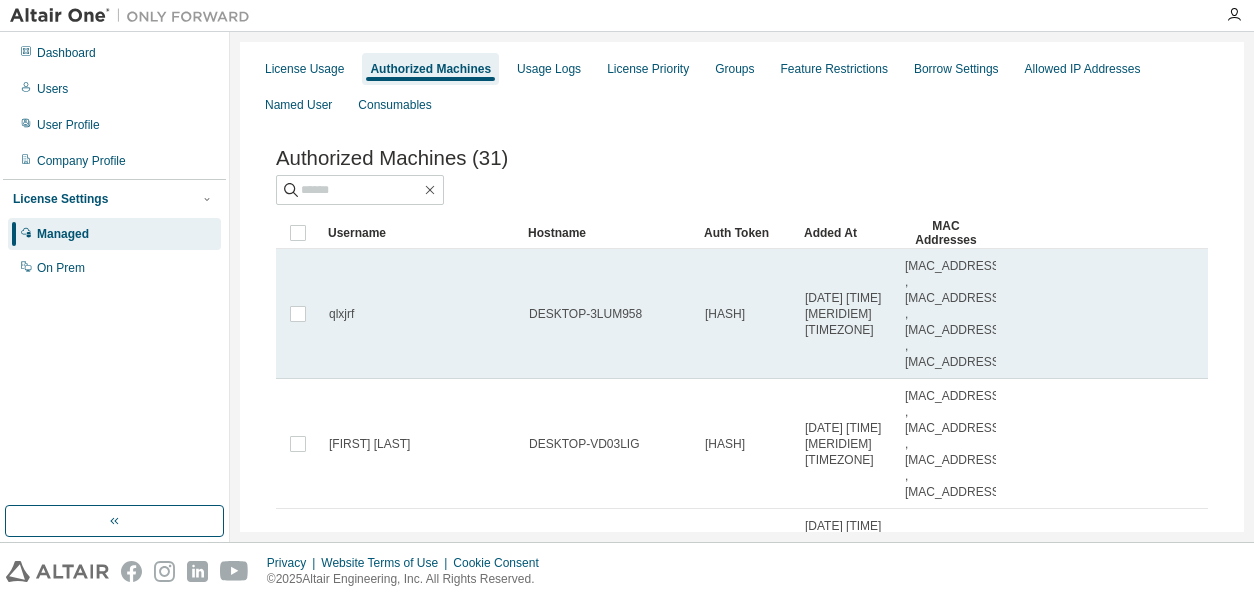 scroll, scrollTop: 4, scrollLeft: 0, axis: vertical 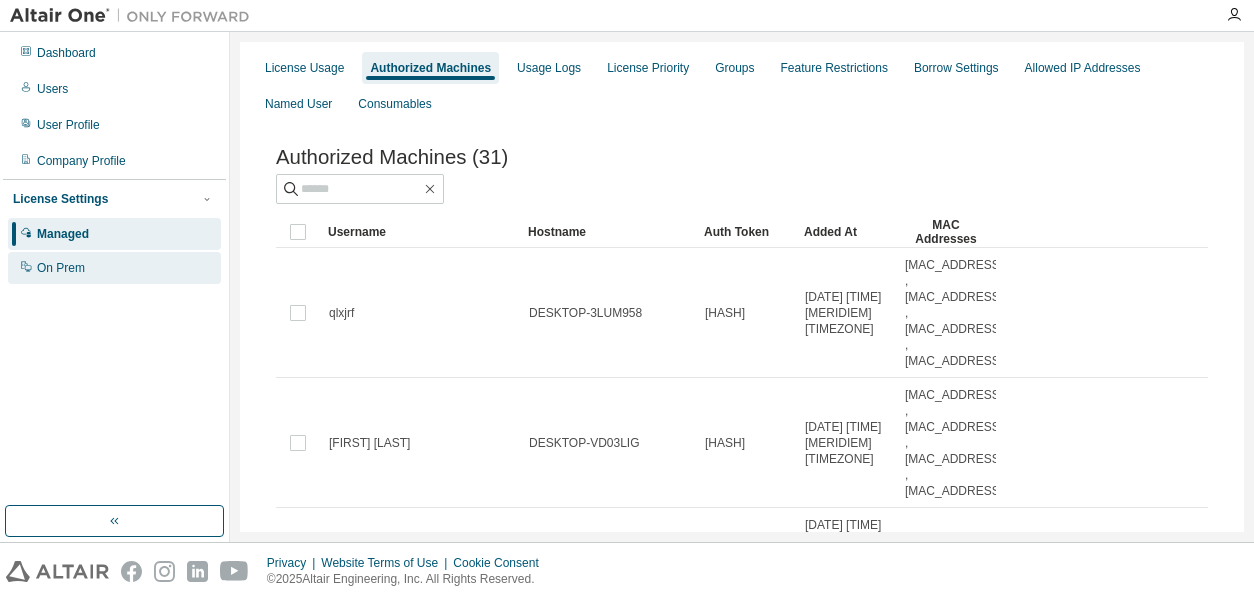 click on "On Prem" at bounding box center (114, 268) 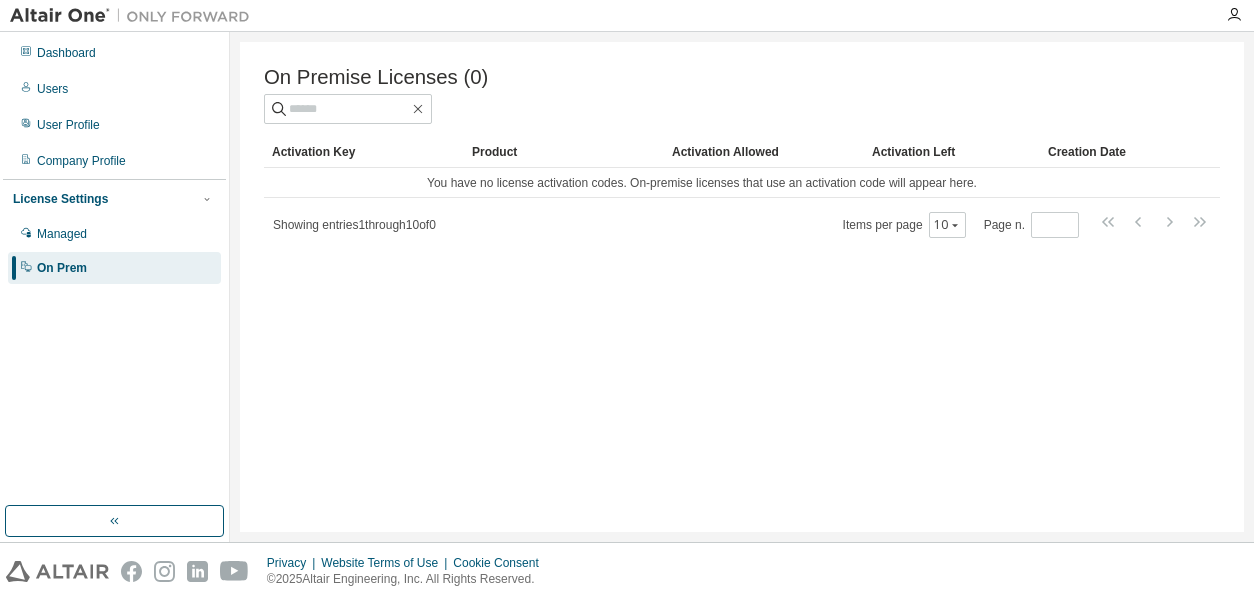 scroll, scrollTop: 0, scrollLeft: 0, axis: both 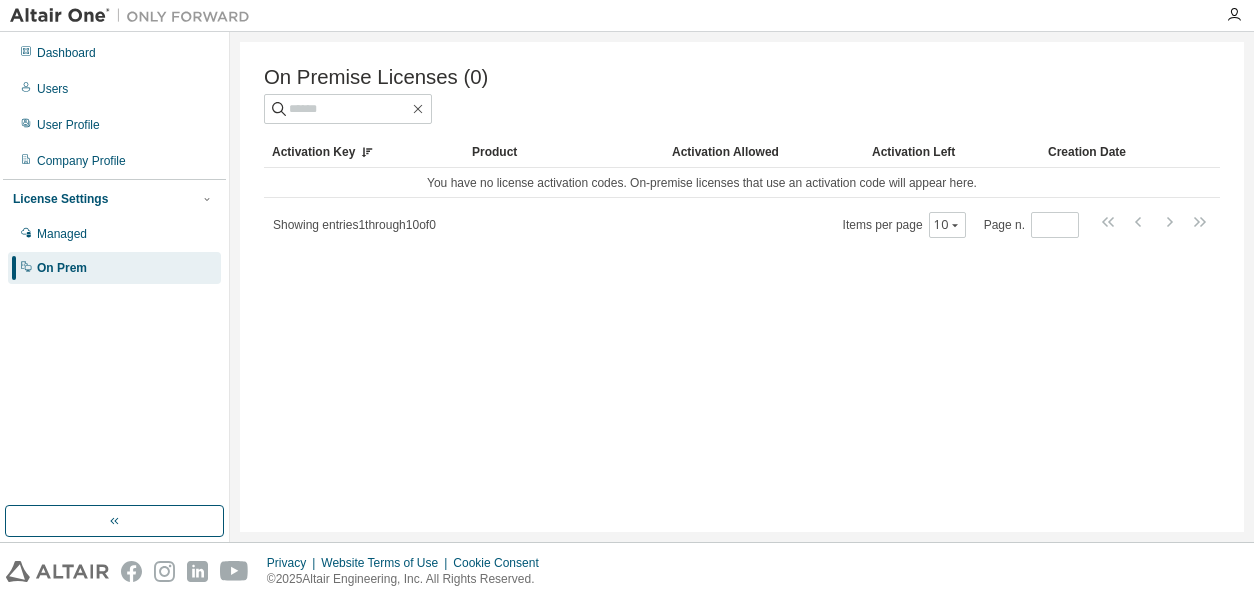 click on "Activation Left" at bounding box center (952, 152) 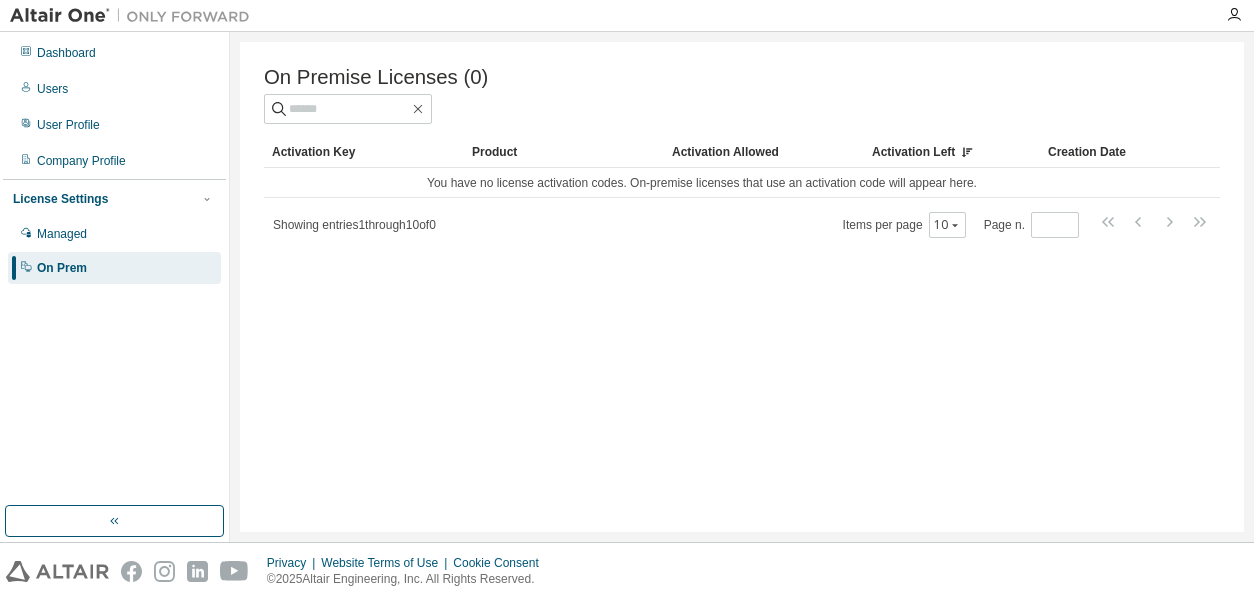 click on "Creation Date" at bounding box center (1090, 152) 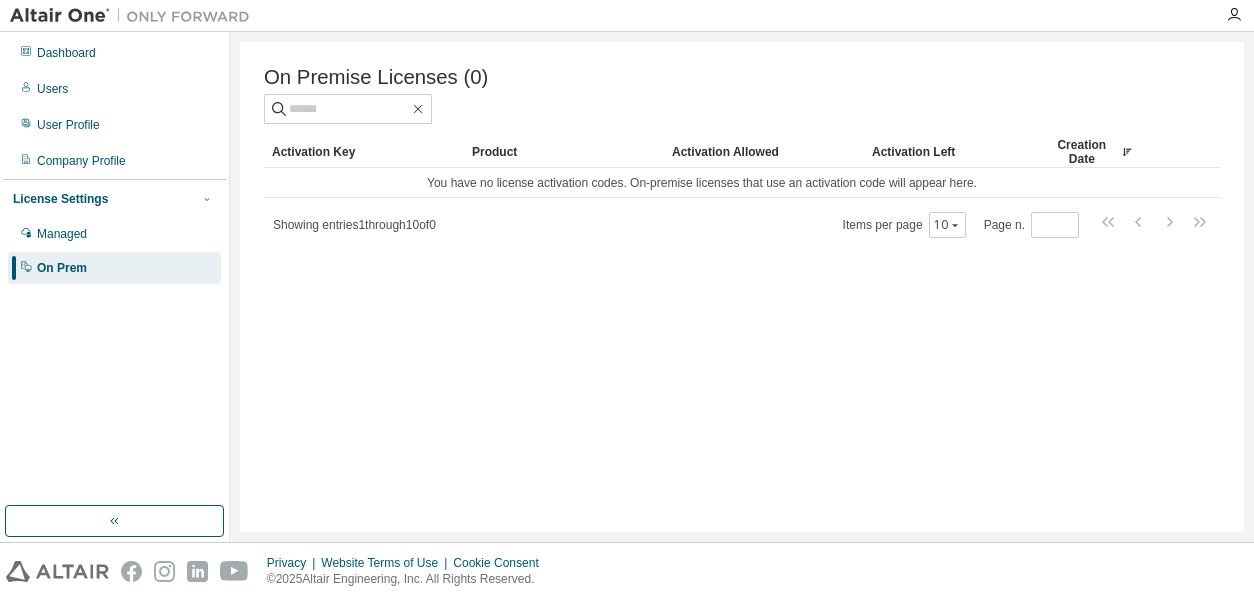 click on "Product" at bounding box center [564, 152] 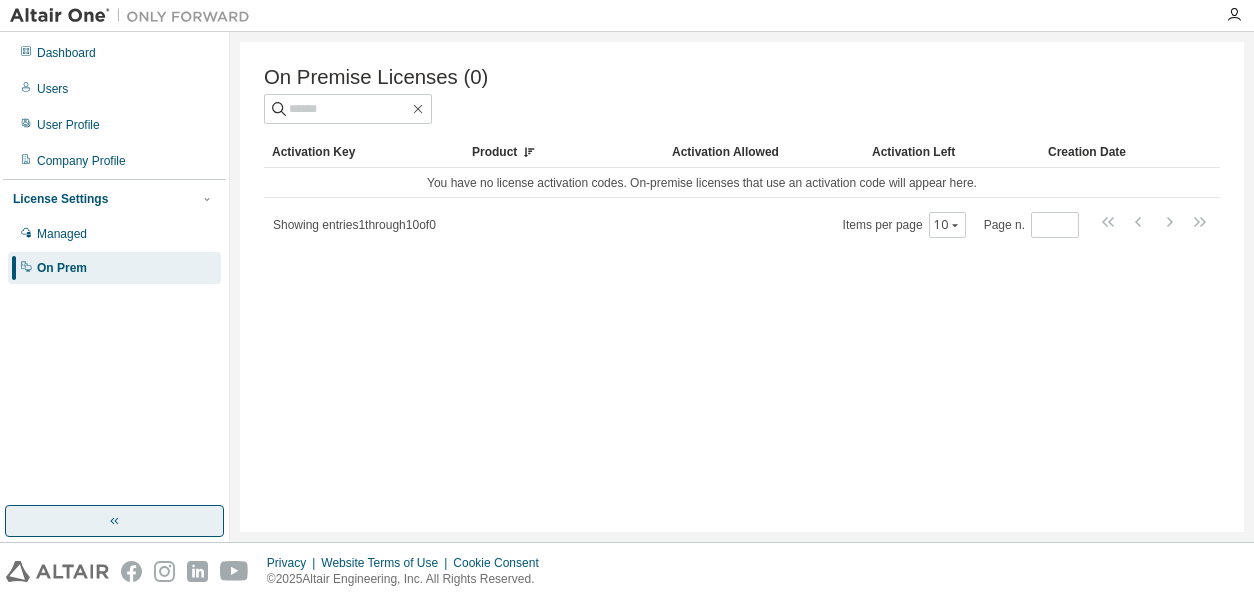 click 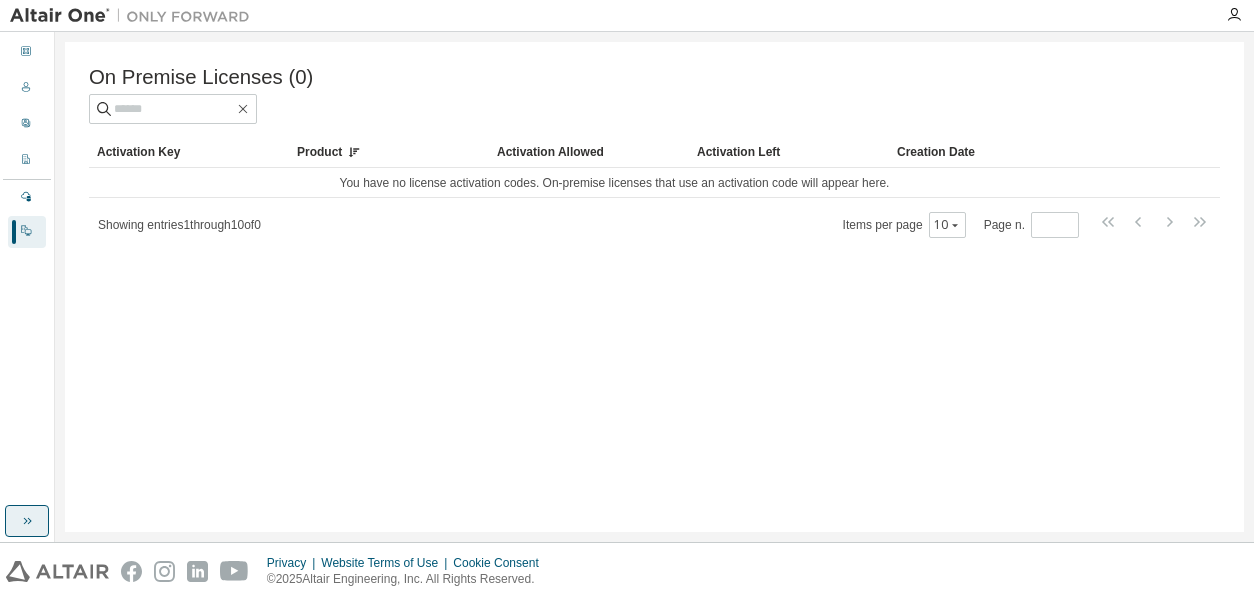 click 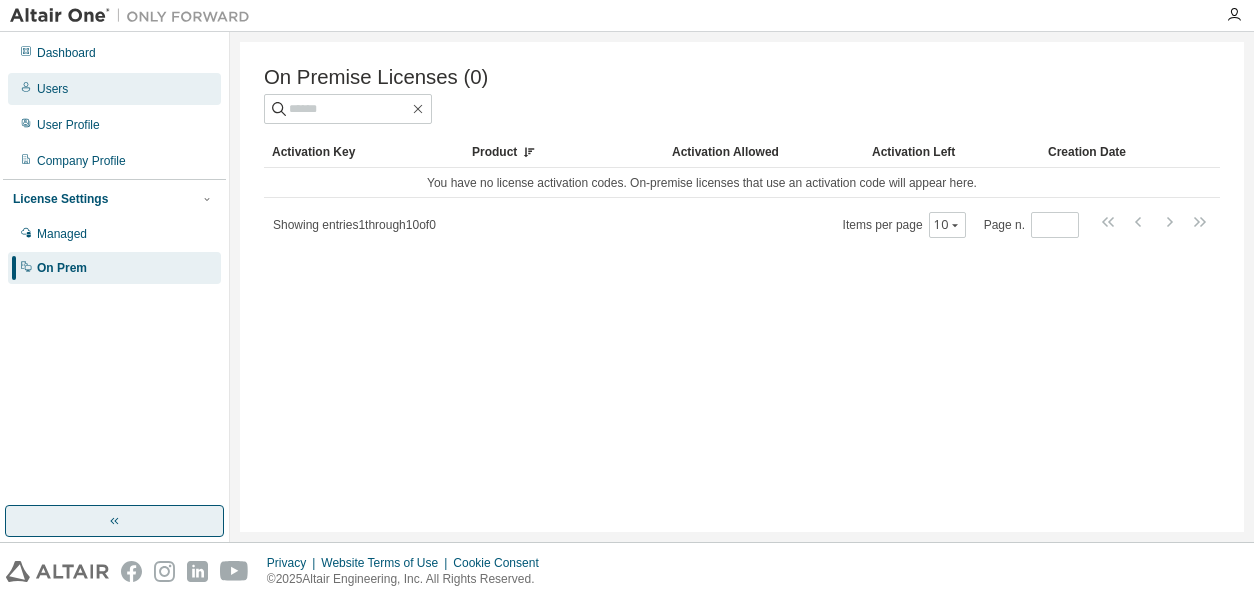 click on "Users" at bounding box center [52, 89] 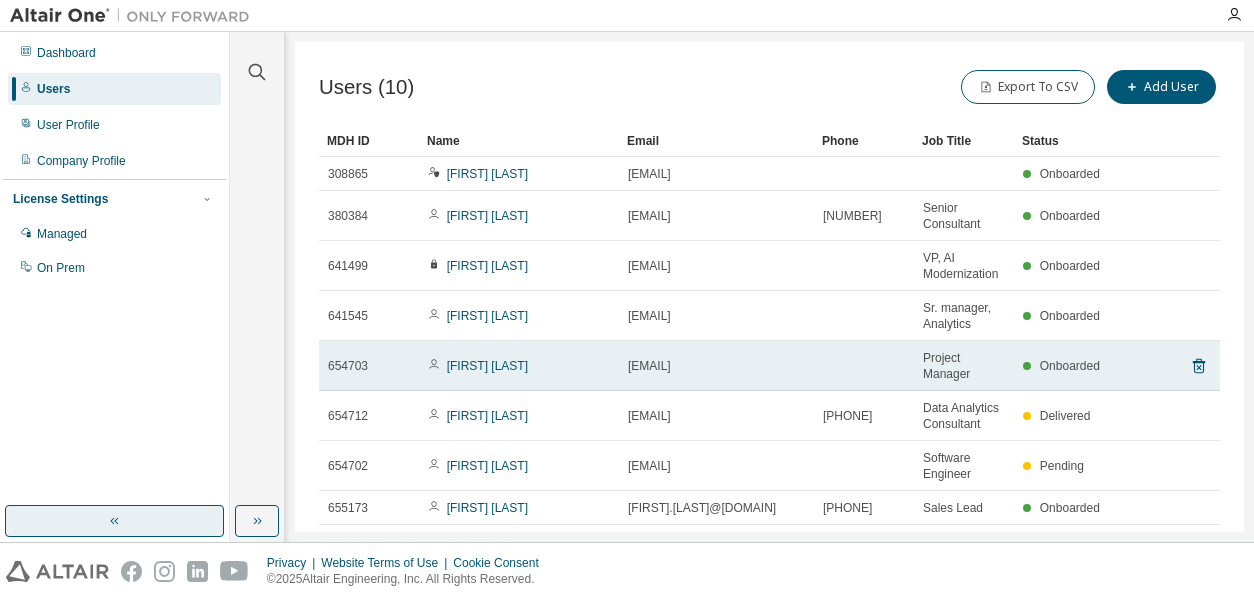 scroll, scrollTop: 169, scrollLeft: 0, axis: vertical 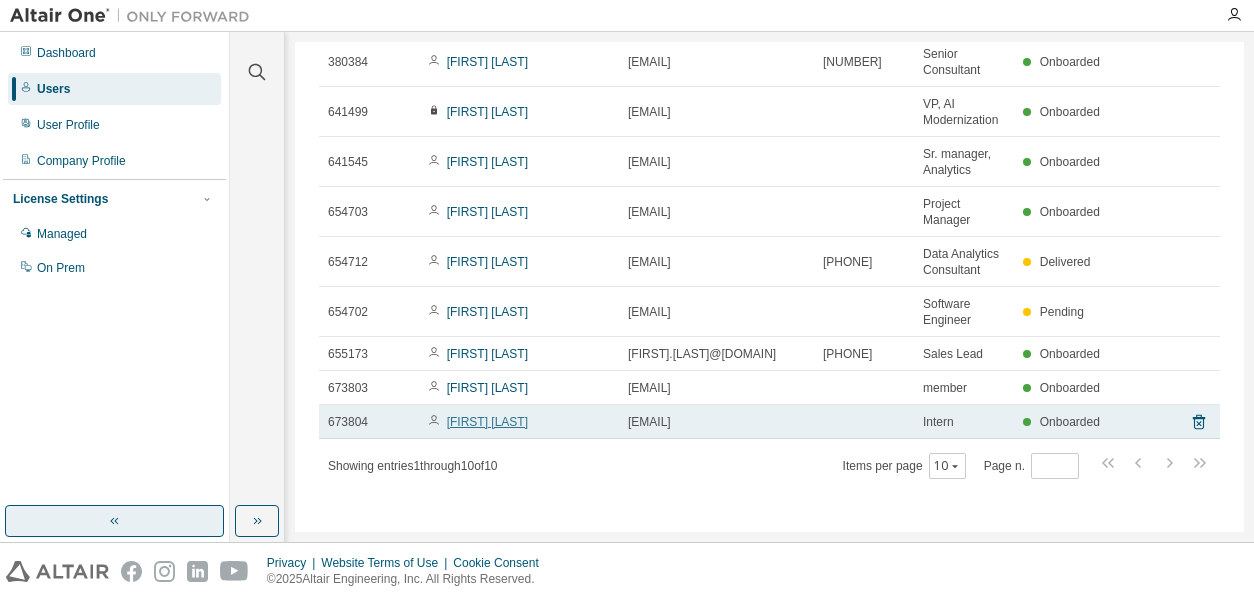 click on "Enes Ozturk" at bounding box center [487, 422] 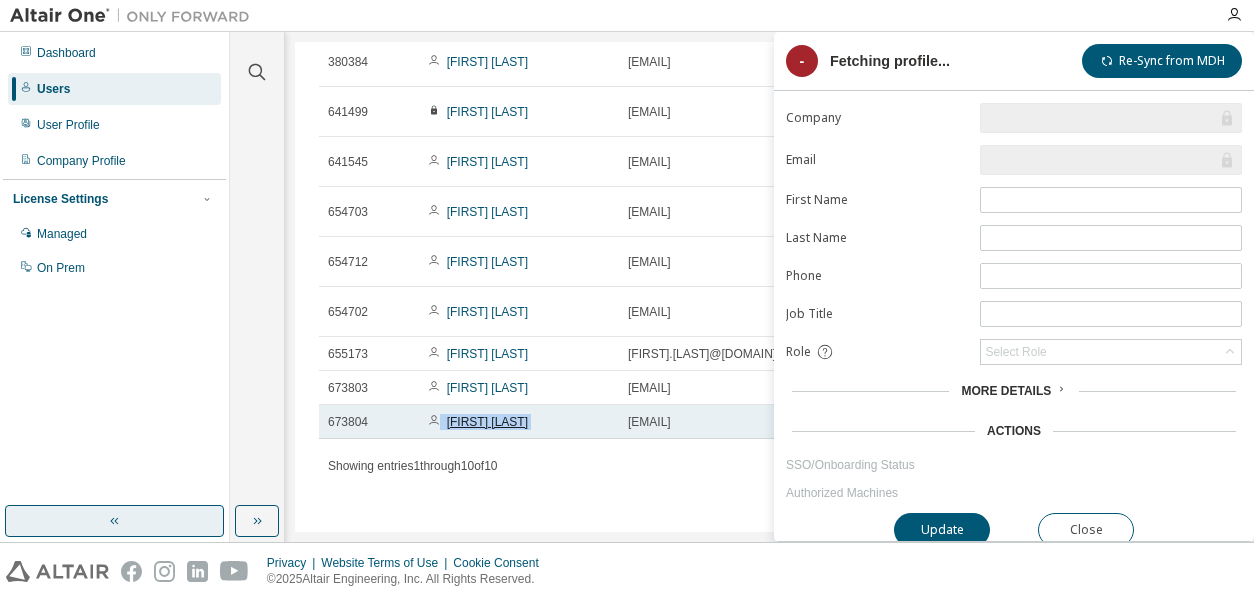click on "Enes Ozturk" at bounding box center [487, 422] 